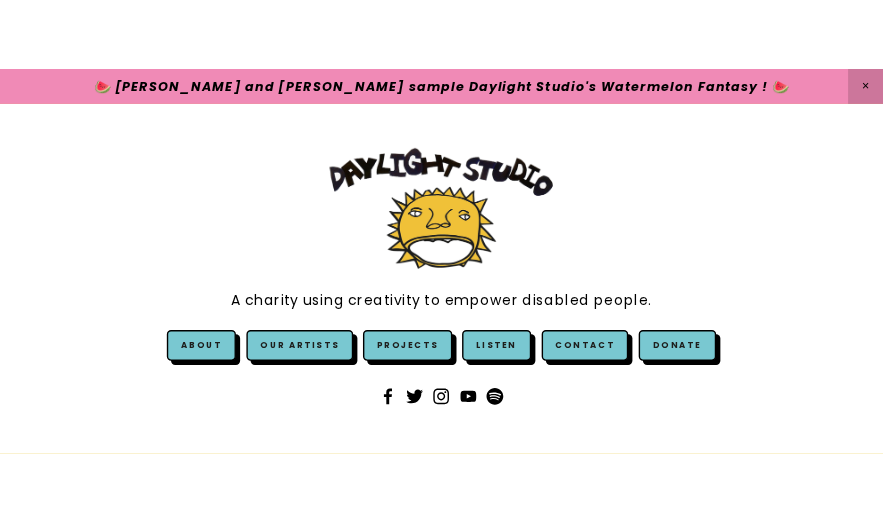 scroll, scrollTop: 0, scrollLeft: 0, axis: both 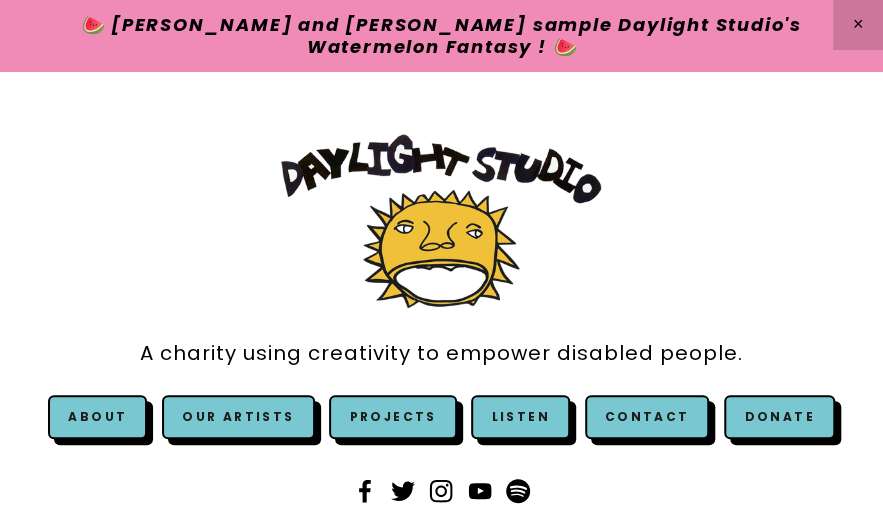 click at bounding box center (441, 220) 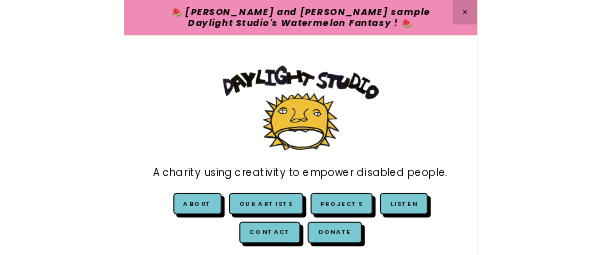scroll, scrollTop: 0, scrollLeft: 0, axis: both 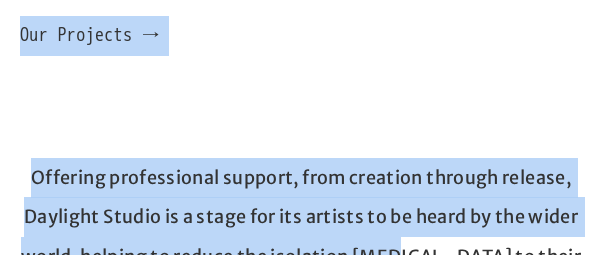 drag, startPoint x: 432, startPoint y: 253, endPoint x: 434, endPoint y: 315, distance: 62.03225 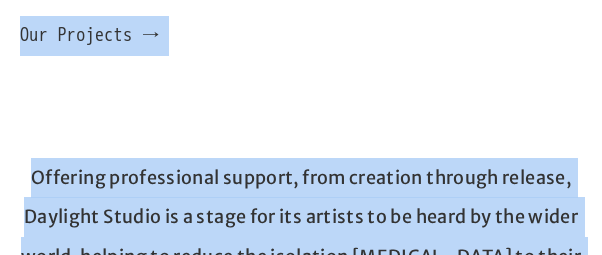 click at bounding box center (301, 107) 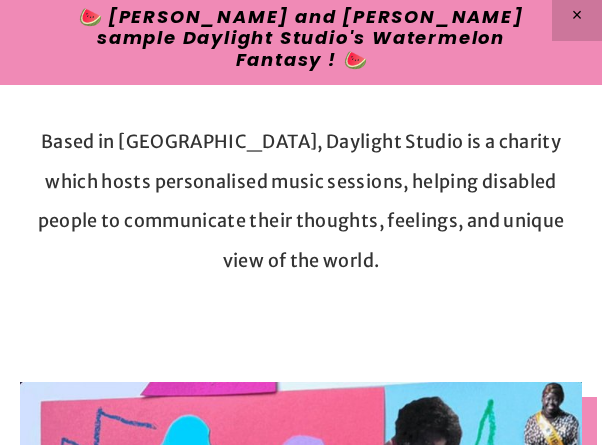 scroll, scrollTop: 24, scrollLeft: 0, axis: vertical 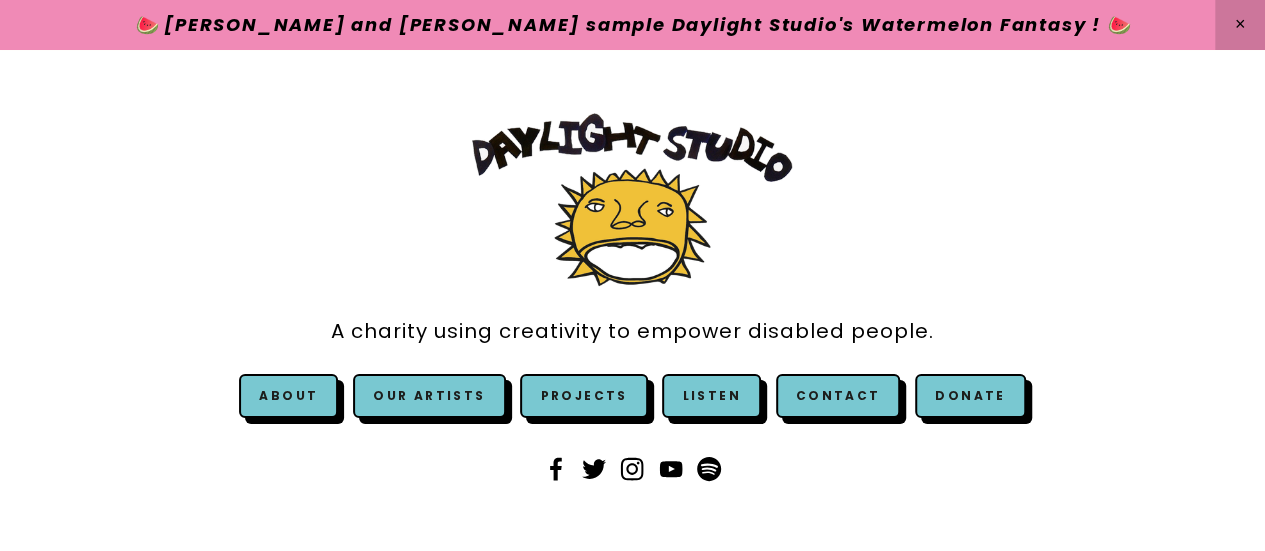click at bounding box center [632, 25] 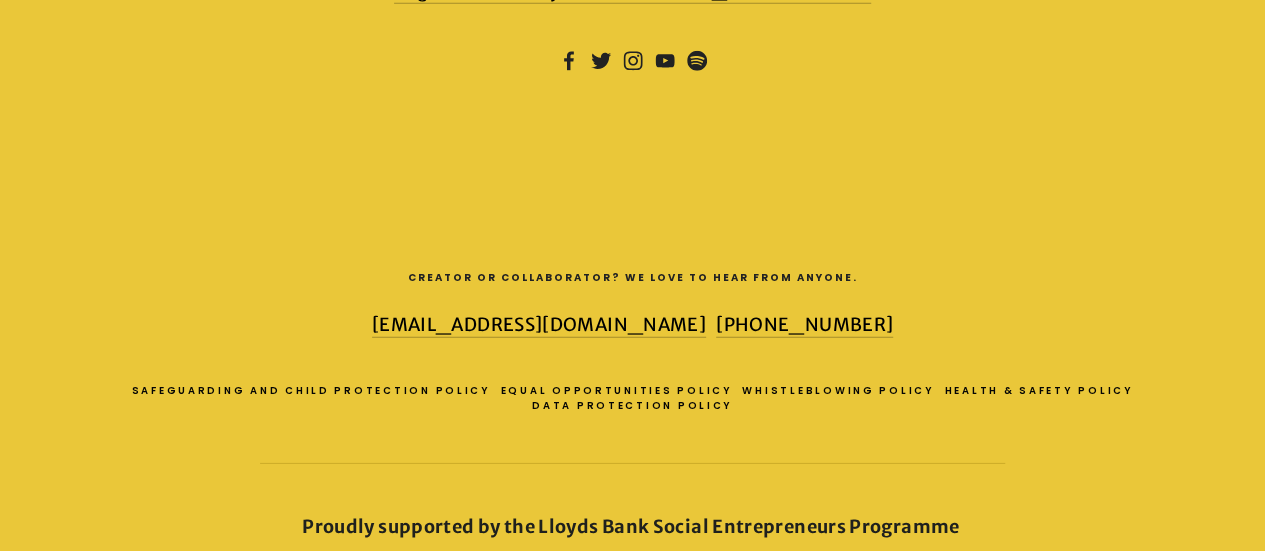 scroll, scrollTop: 2920, scrollLeft: 0, axis: vertical 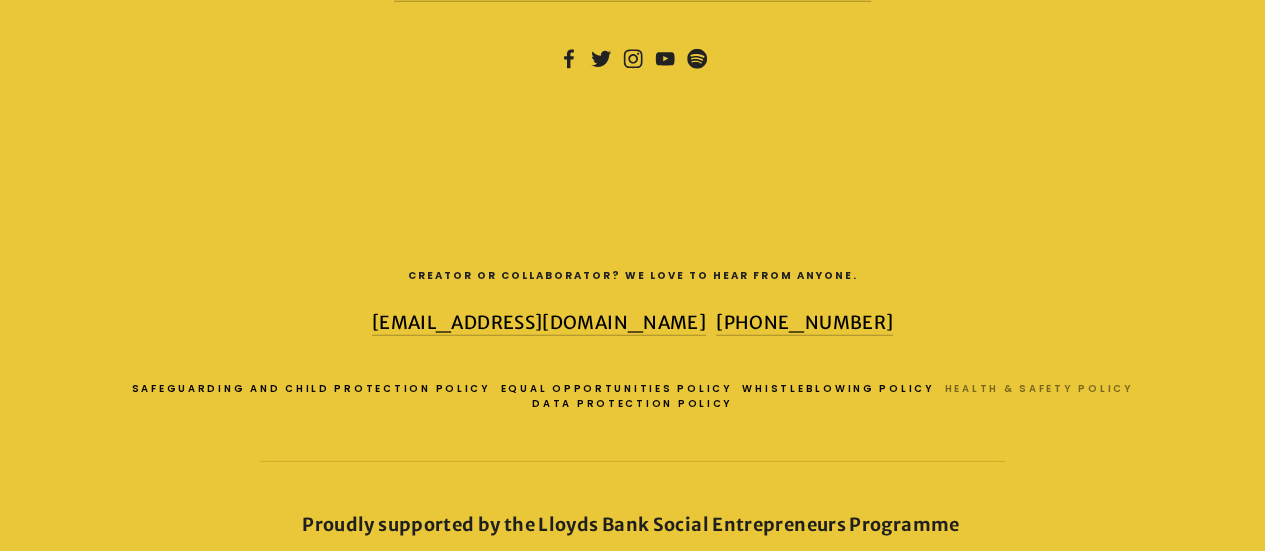 click on "Health & Safety policy" at bounding box center (1043, 389) 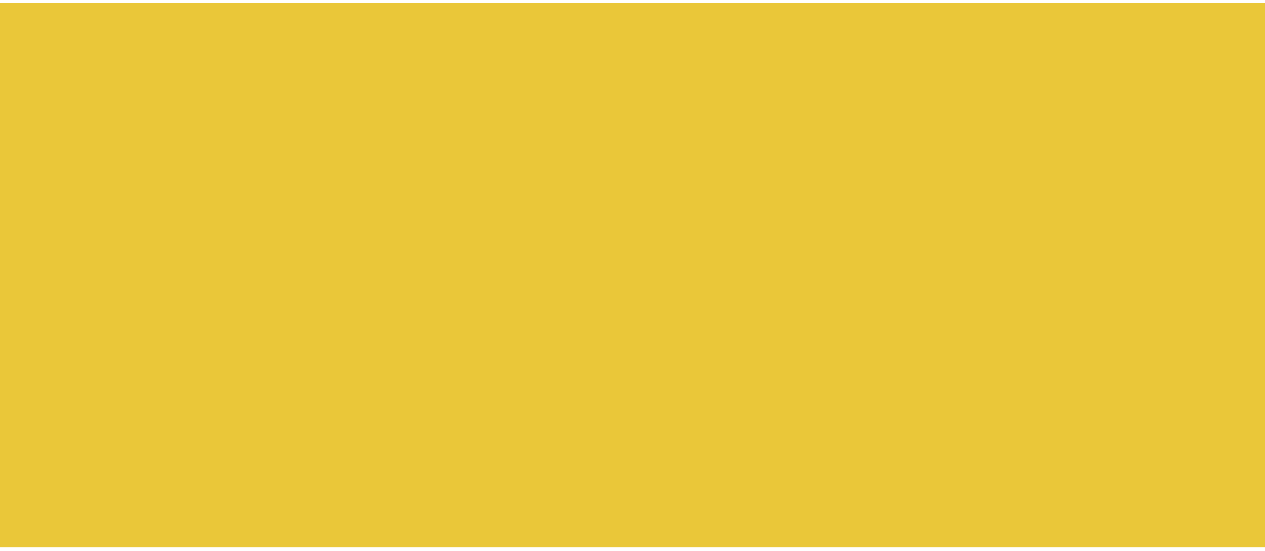 scroll, scrollTop: 0, scrollLeft: 0, axis: both 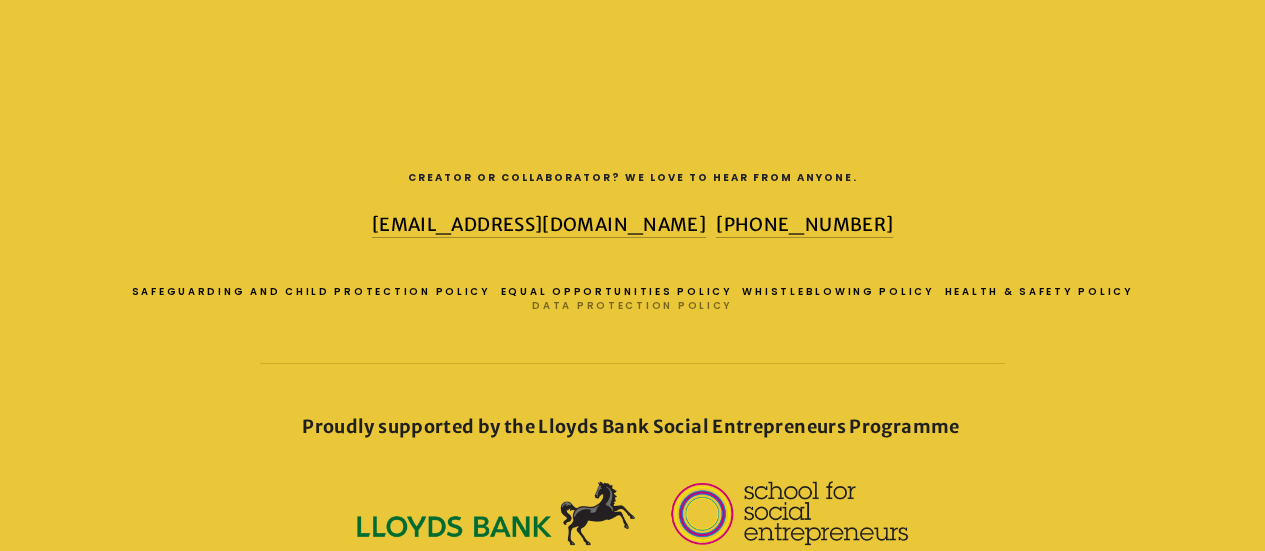click on "Data Protection Policy" at bounding box center [637, 306] 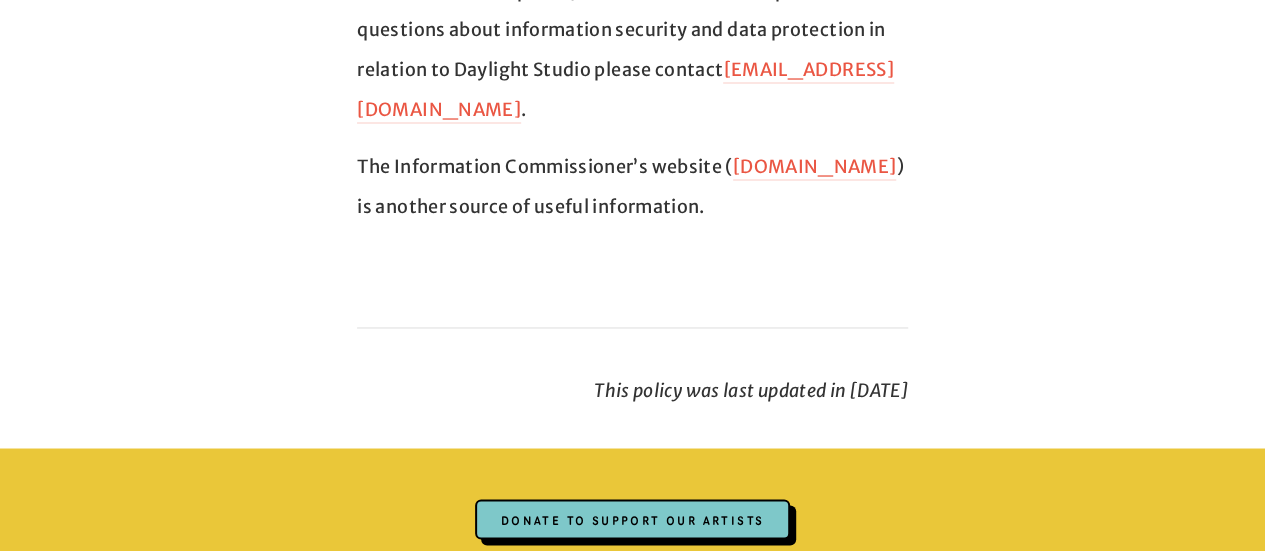 scroll, scrollTop: 9080, scrollLeft: 0, axis: vertical 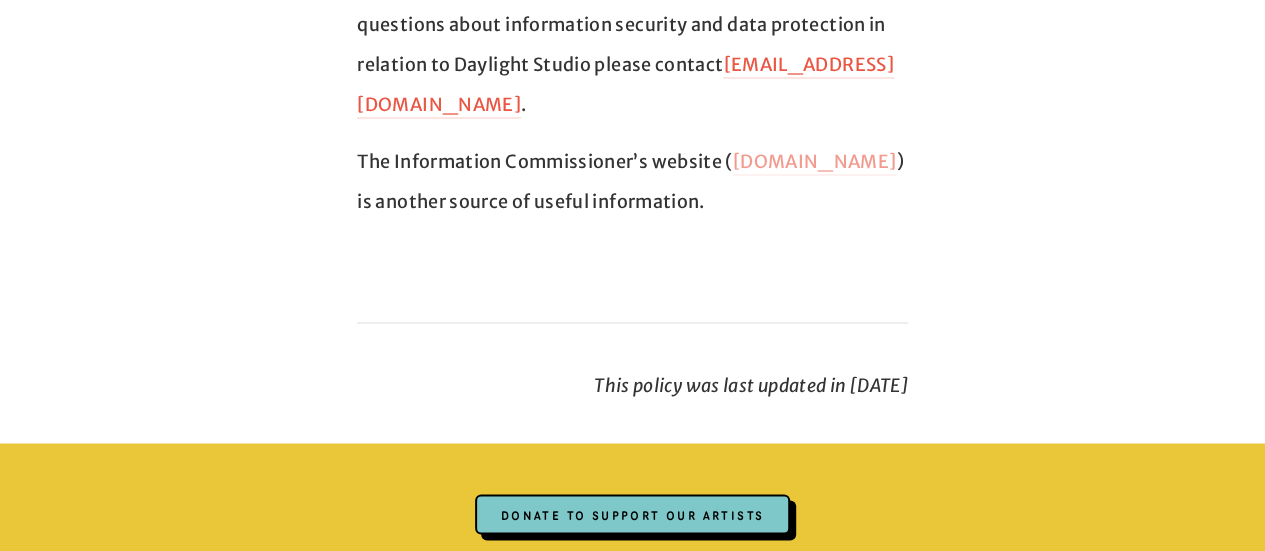 click on "[DOMAIN_NAME]" at bounding box center (815, 162) 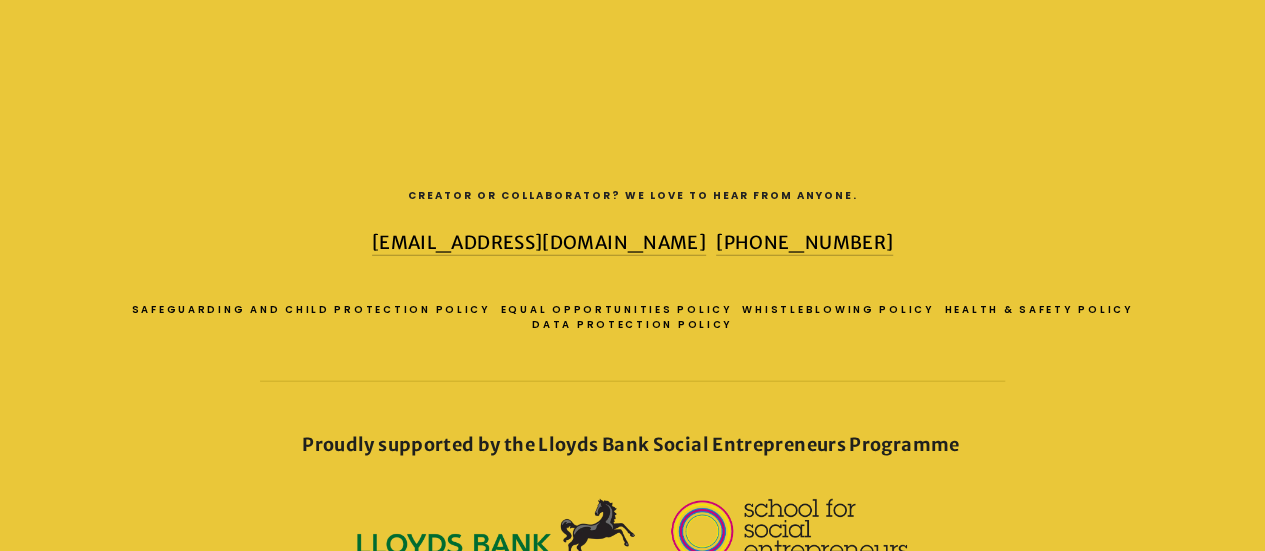 scroll, scrollTop: 9760, scrollLeft: 0, axis: vertical 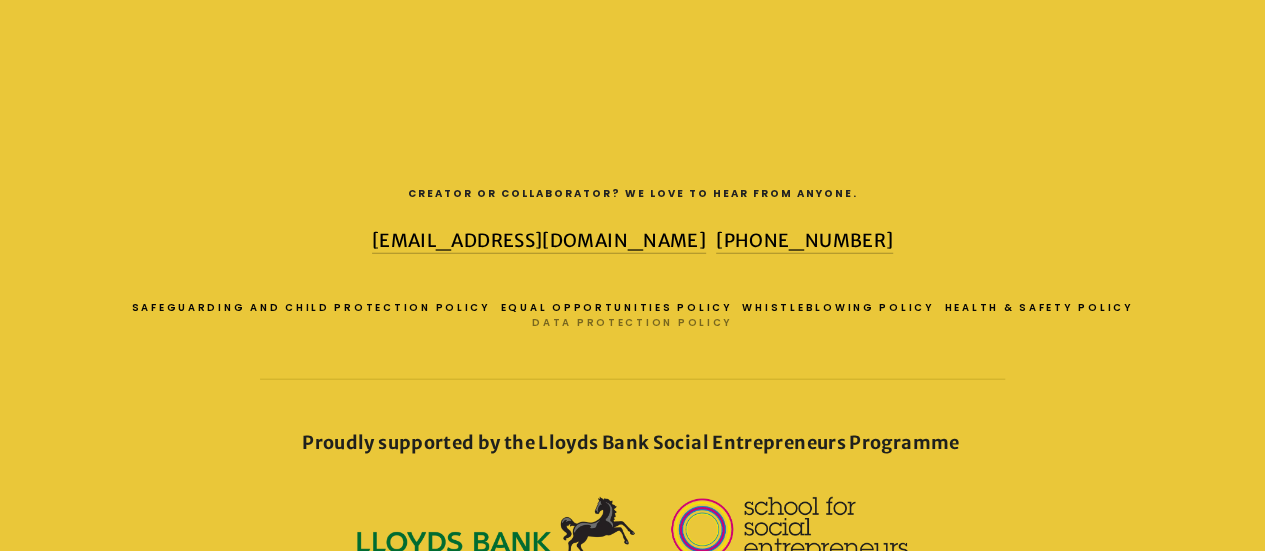 click on "Data Protection Policy" at bounding box center (637, 323) 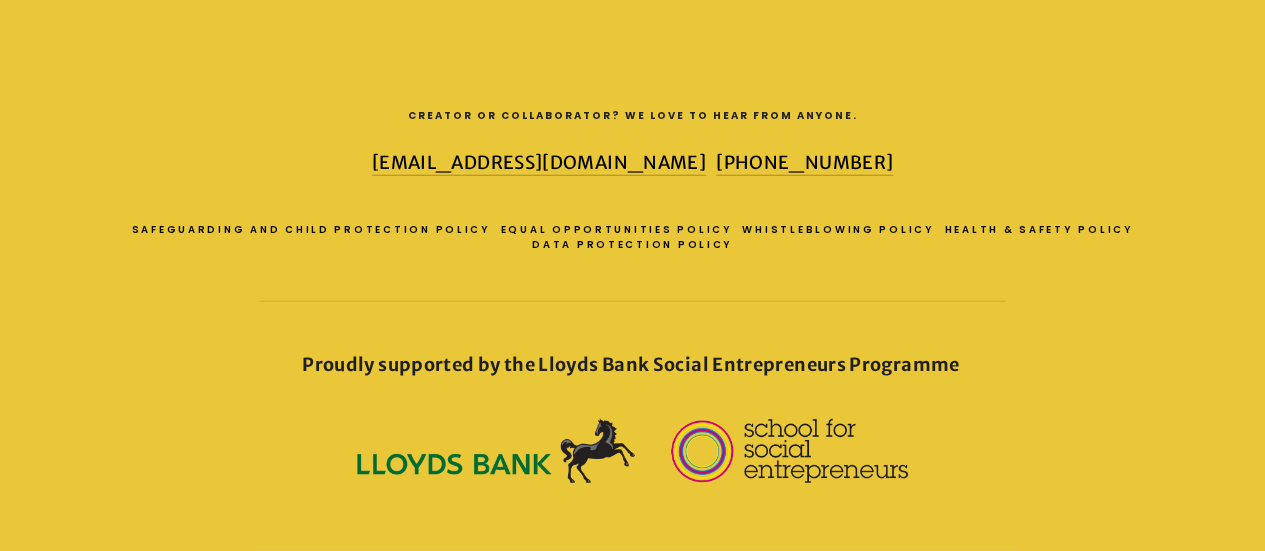 scroll, scrollTop: 9880, scrollLeft: 0, axis: vertical 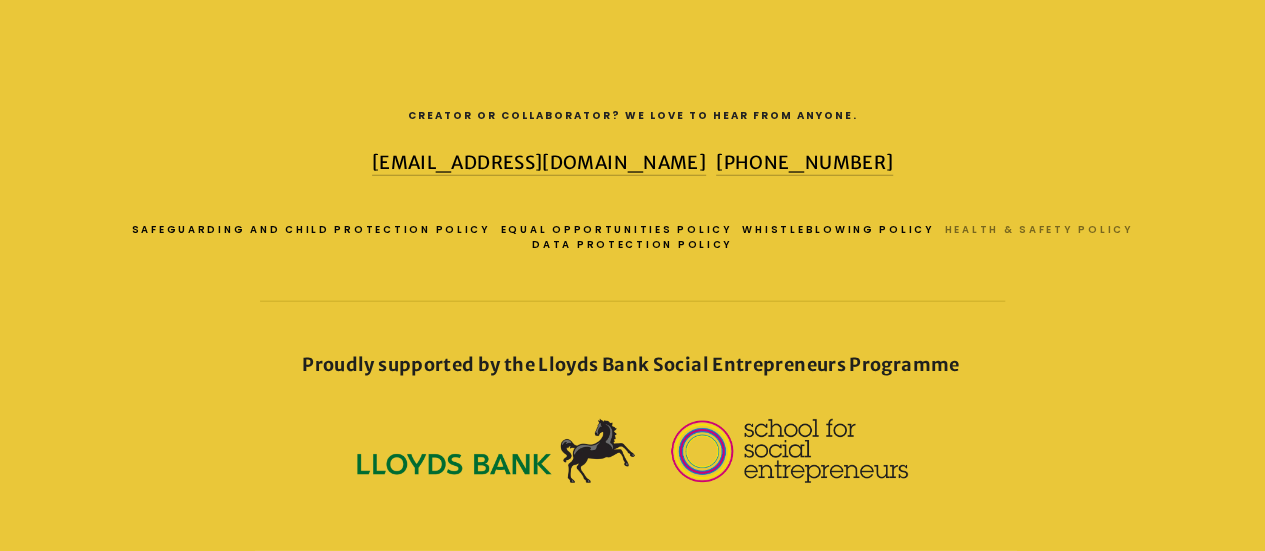click on "Health & Safety policy" at bounding box center [1043, 230] 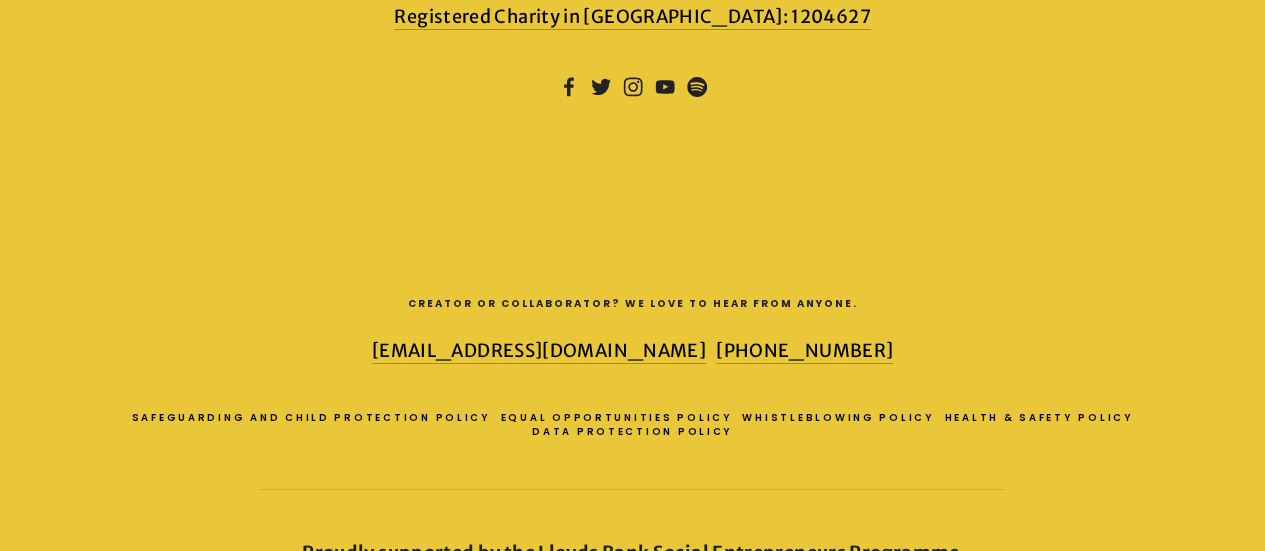 scroll, scrollTop: 3560, scrollLeft: 0, axis: vertical 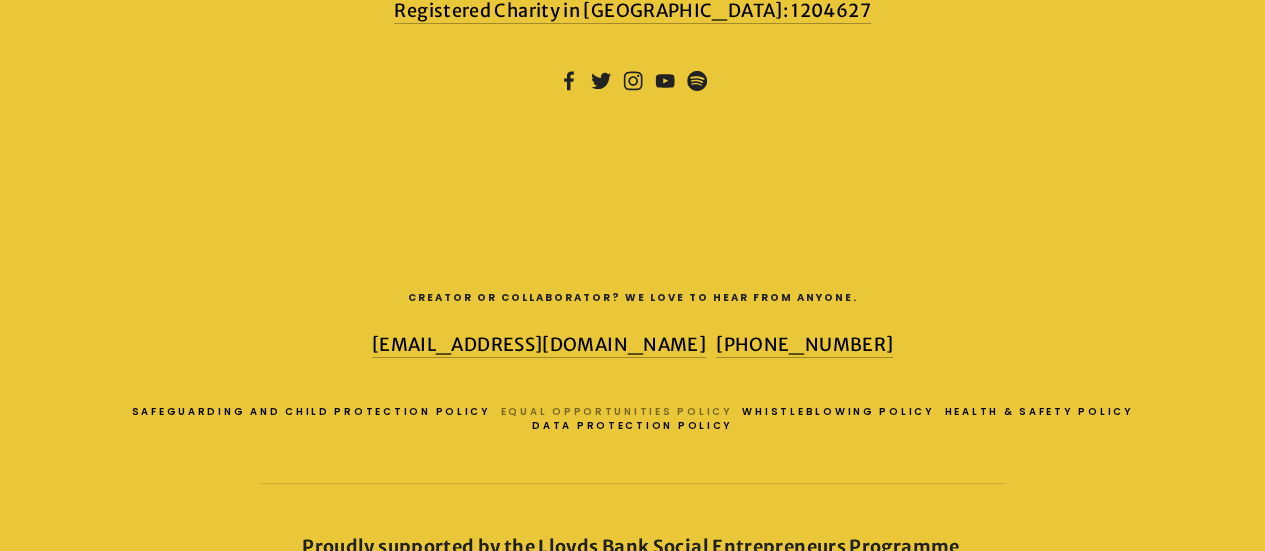 click on "Equal Opportunities Policy" at bounding box center [622, 412] 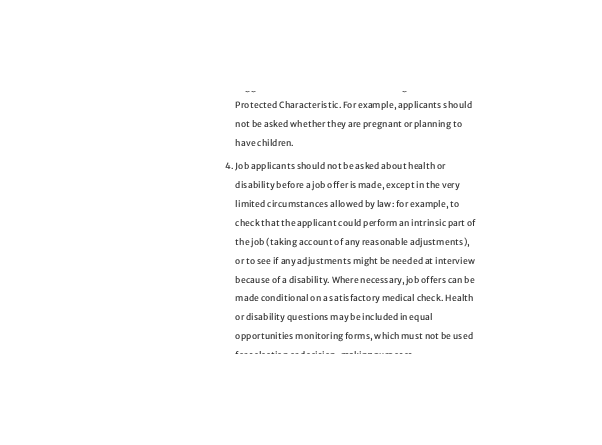scroll, scrollTop: 3600, scrollLeft: 0, axis: vertical 